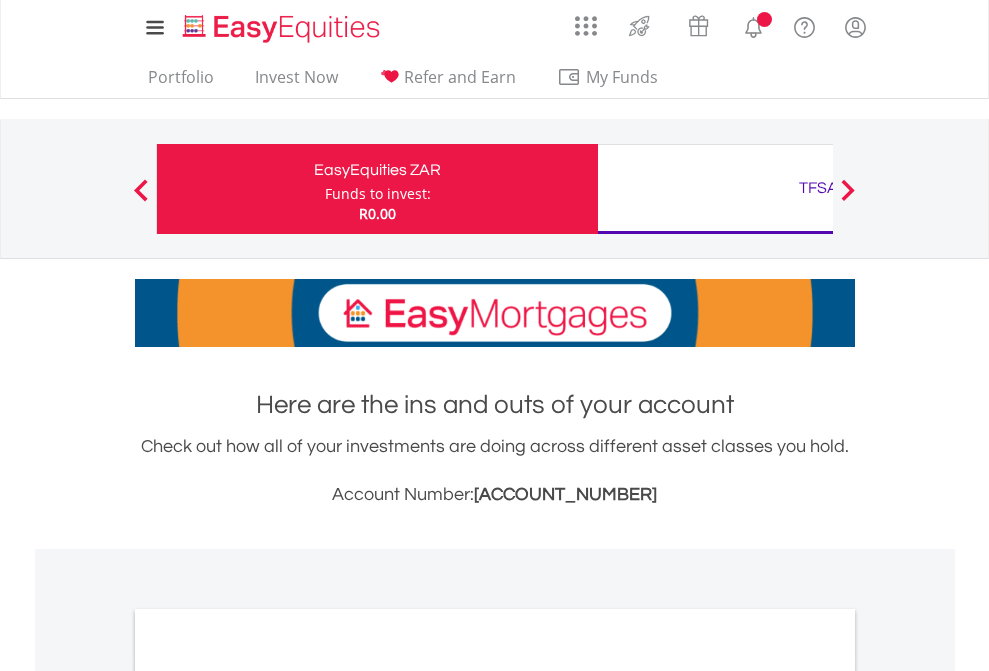 scroll, scrollTop: 0, scrollLeft: 0, axis: both 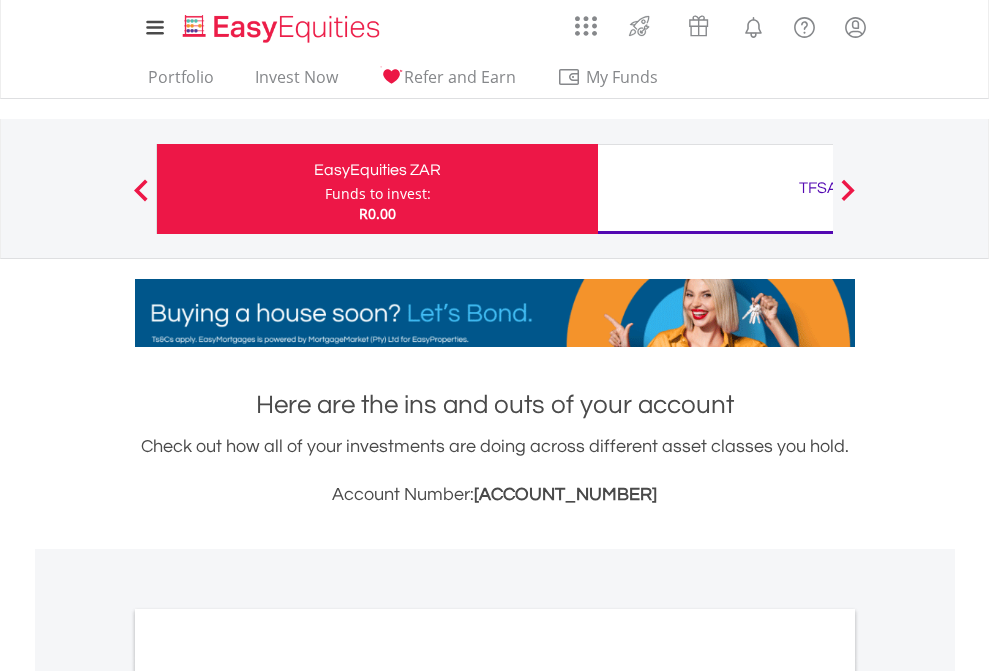 click on "Funds to invest:" at bounding box center (378, 194) 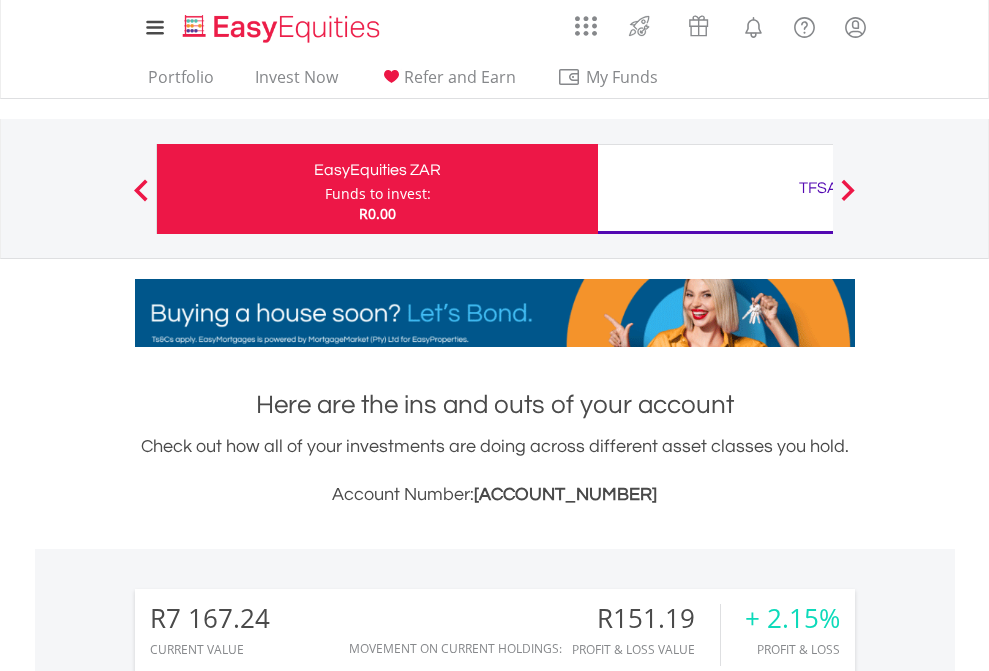 scroll, scrollTop: 999808, scrollLeft: 999687, axis: both 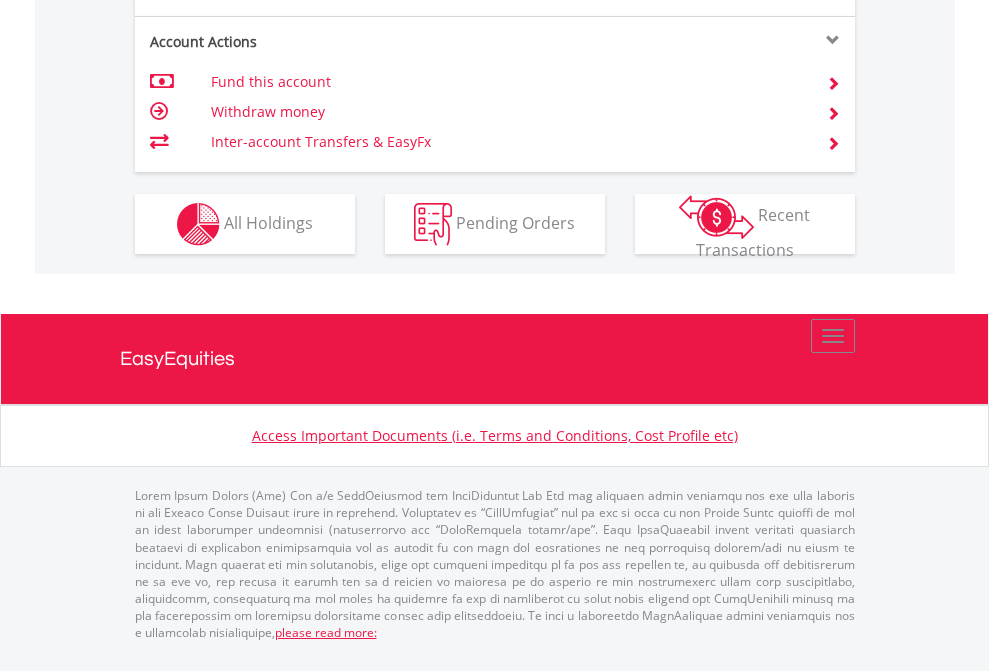 click on "Investment types" at bounding box center (706, -337) 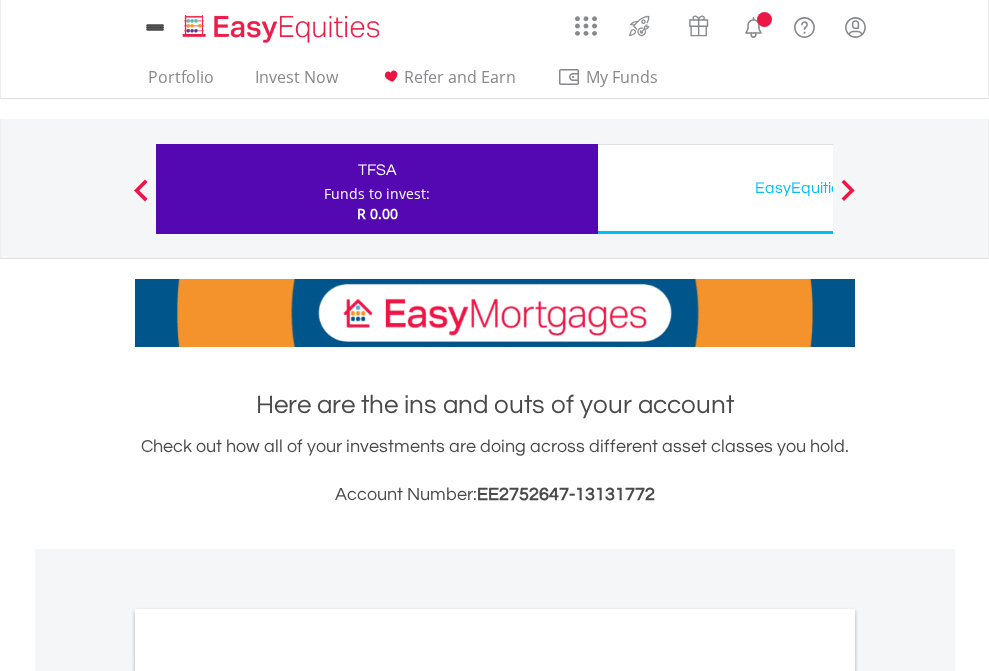 scroll, scrollTop: 0, scrollLeft: 0, axis: both 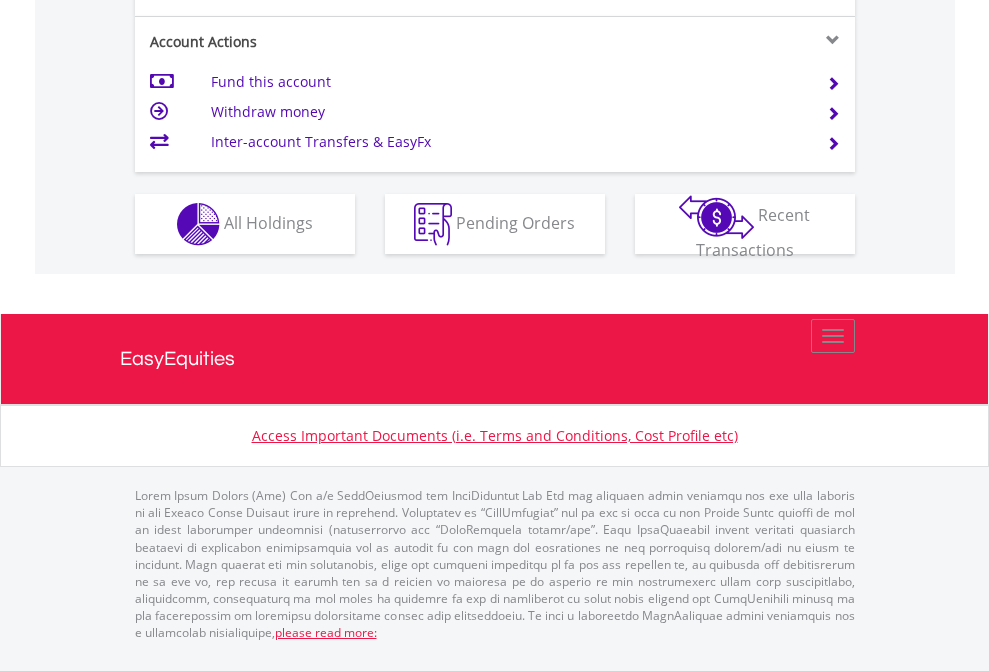 click on "Investment types" at bounding box center [706, -337] 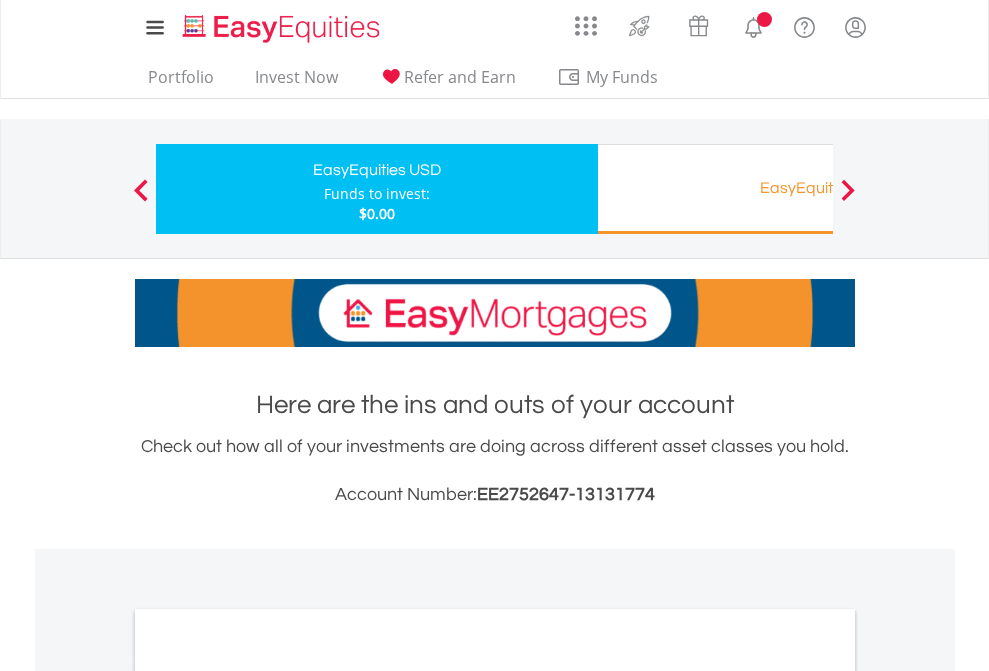 scroll, scrollTop: 0, scrollLeft: 0, axis: both 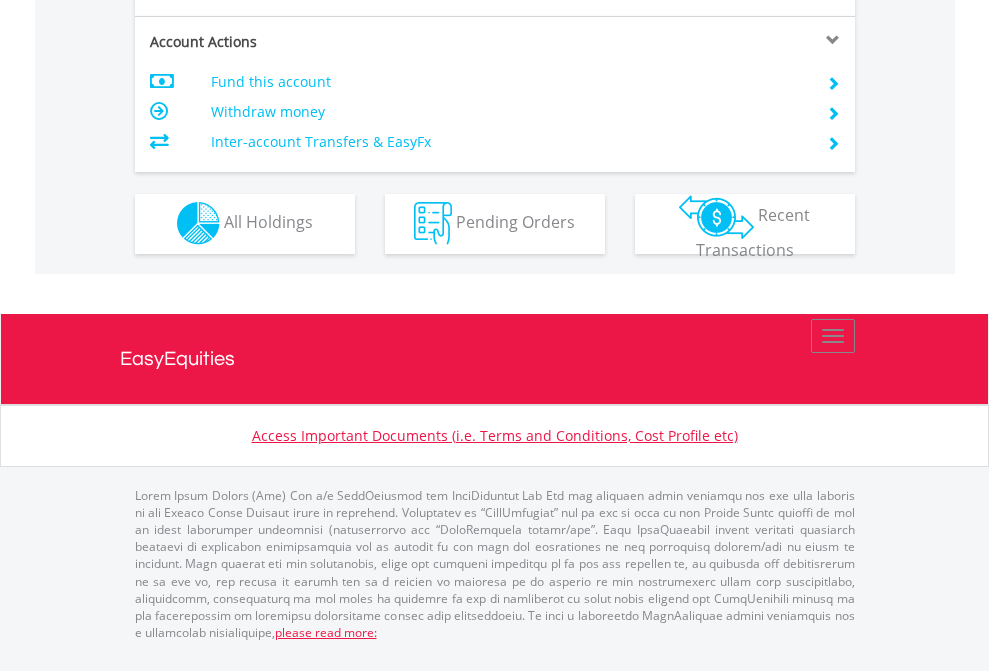 click on "Investment types" at bounding box center (706, -353) 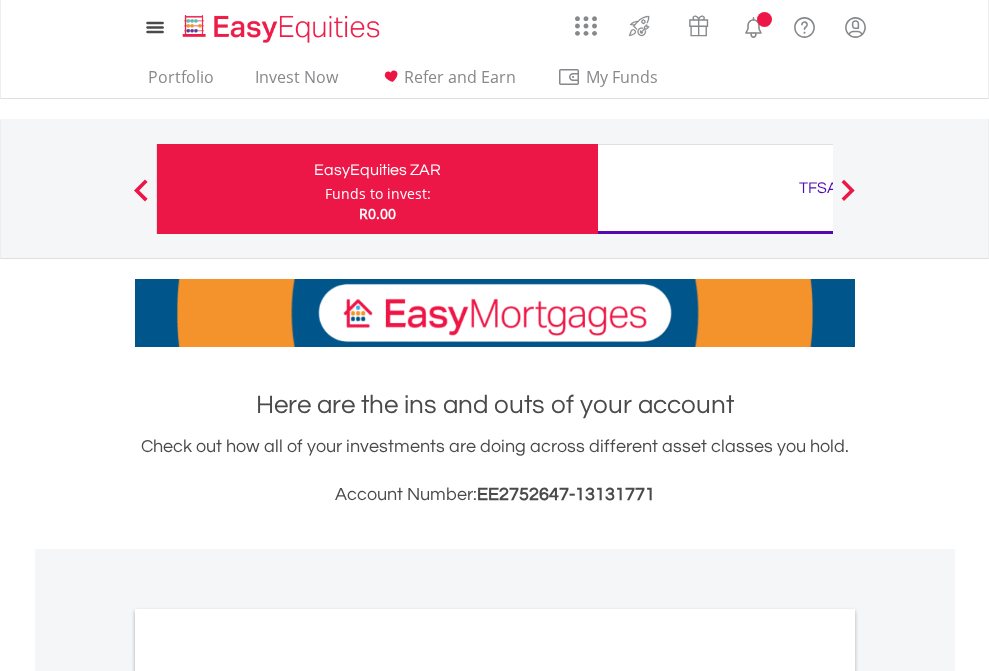 scroll, scrollTop: 0, scrollLeft: 0, axis: both 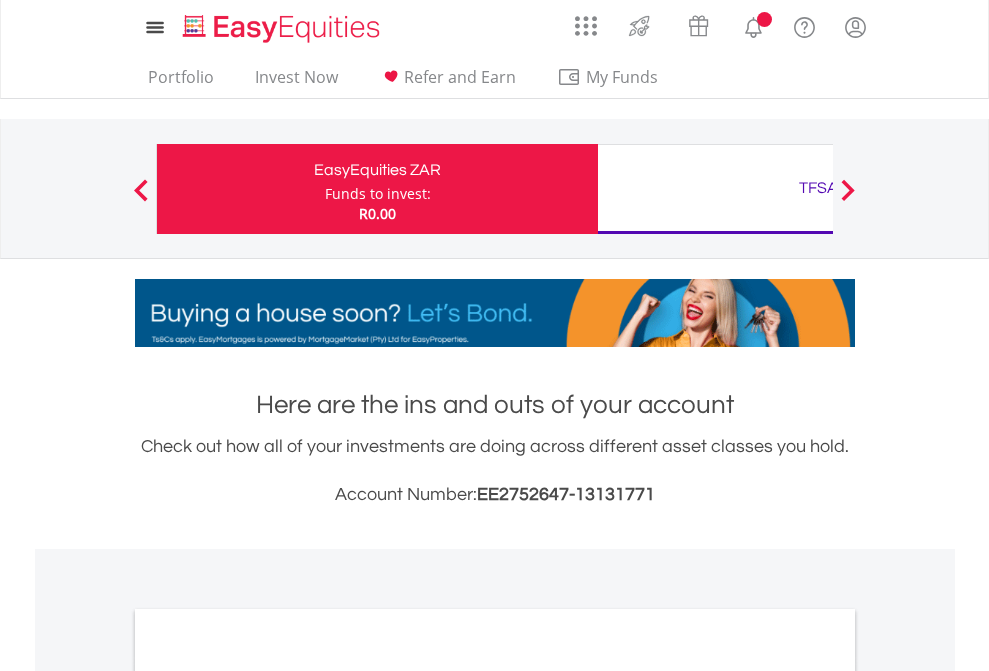 click on "All Holdings" at bounding box center [268, 1096] 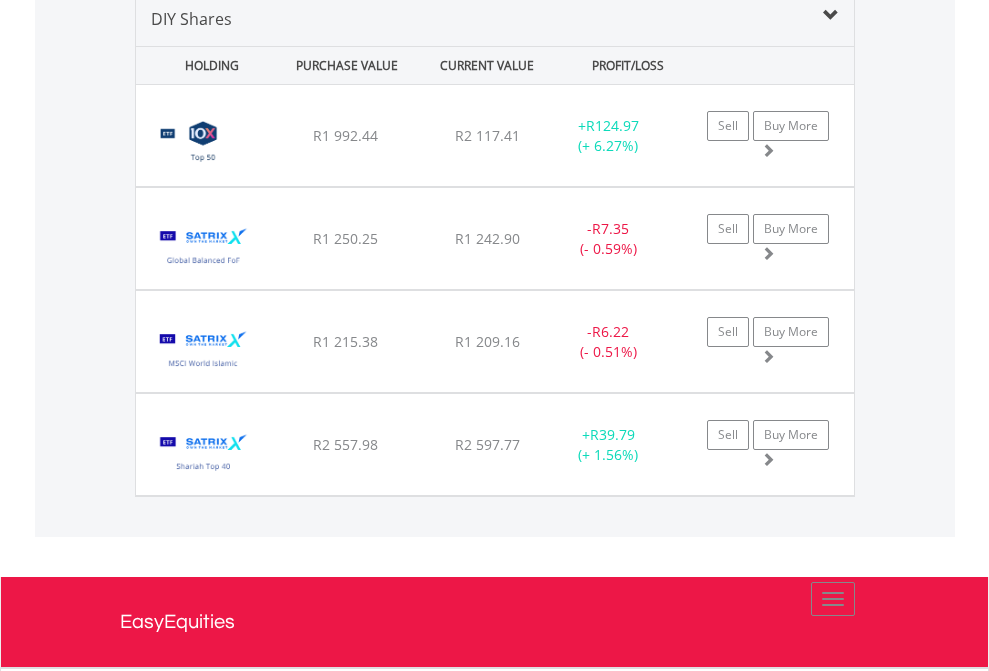 scroll, scrollTop: 1933, scrollLeft: 0, axis: vertical 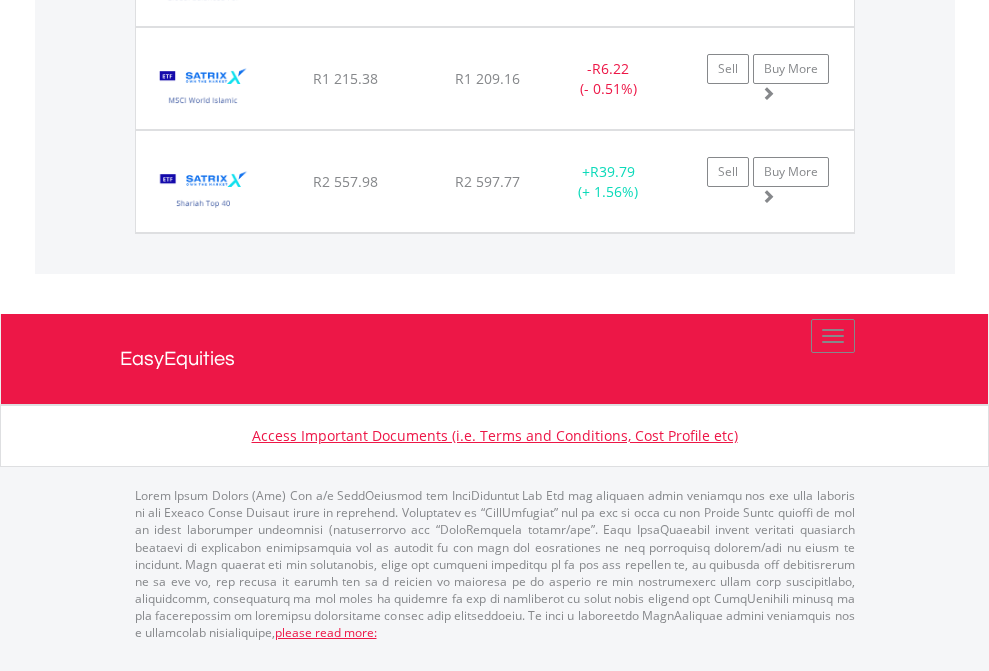 click on "TFSA" at bounding box center (818, -1277) 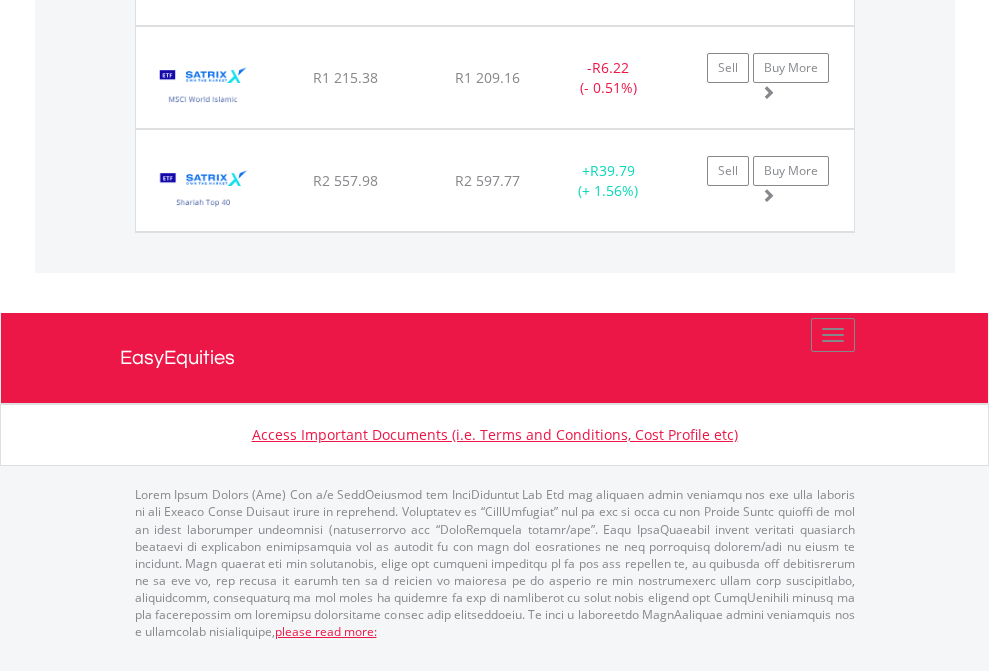 scroll, scrollTop: 144, scrollLeft: 0, axis: vertical 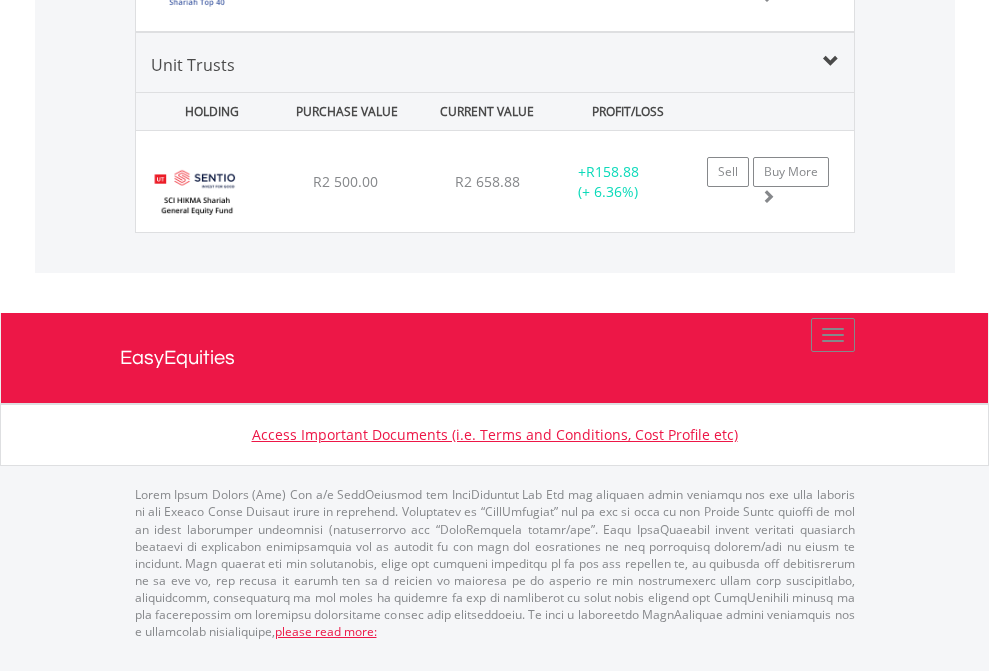 click on "EasyEquities USD" at bounding box center [818, -1169] 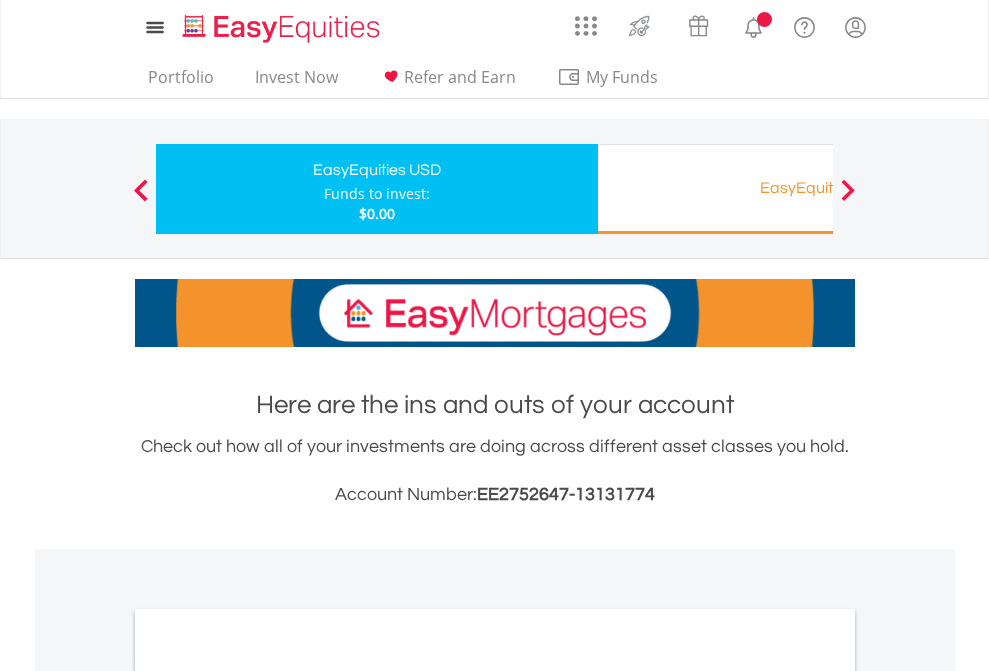 scroll, scrollTop: 1202, scrollLeft: 0, axis: vertical 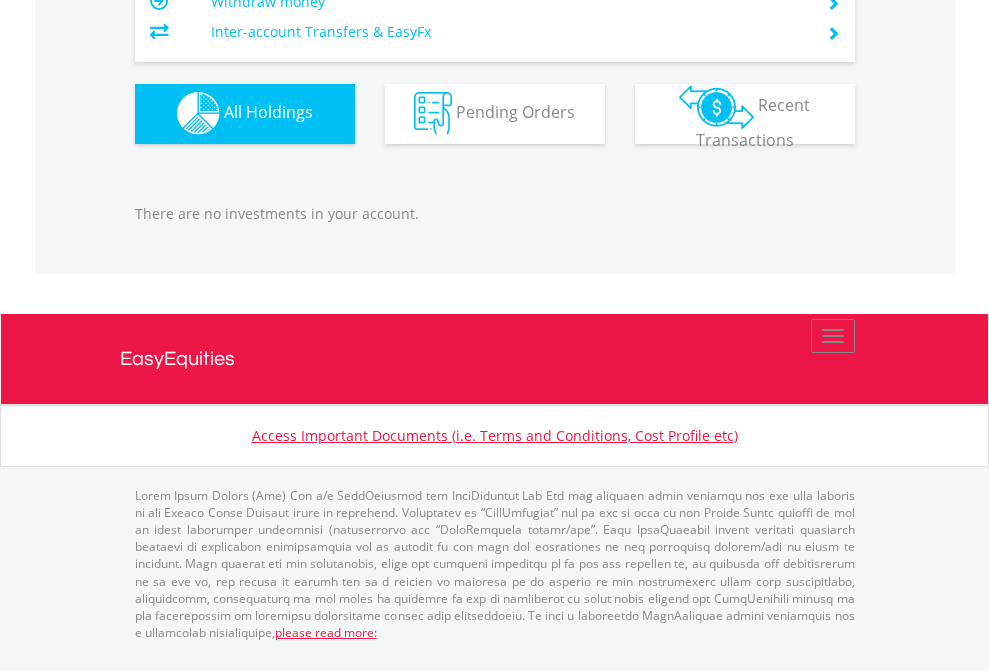 click on "Funds to invest:" at bounding box center [377, -1136] 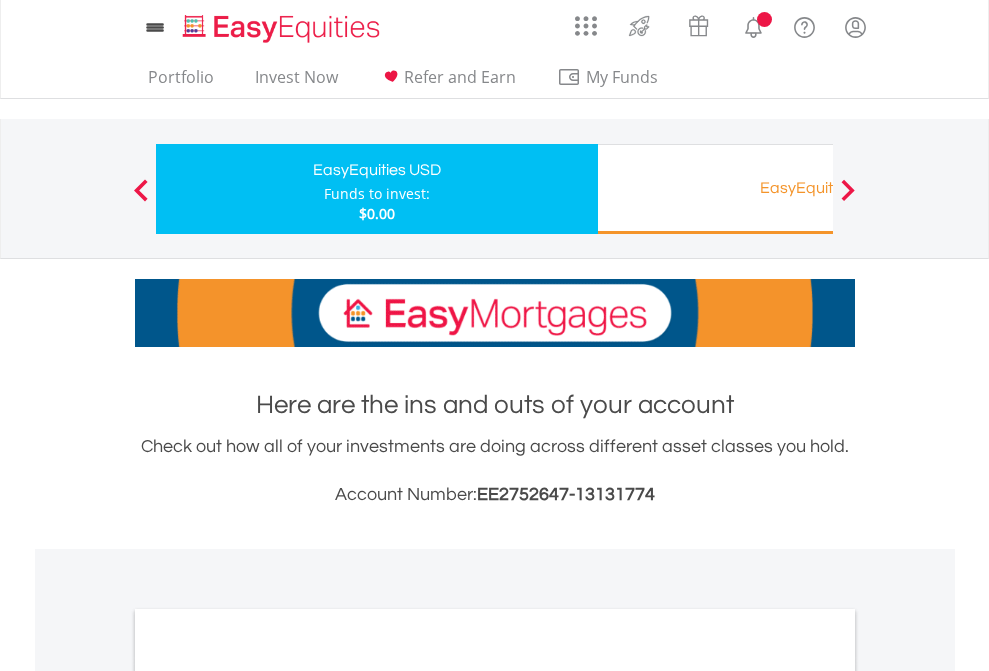 scroll, scrollTop: 1202, scrollLeft: 0, axis: vertical 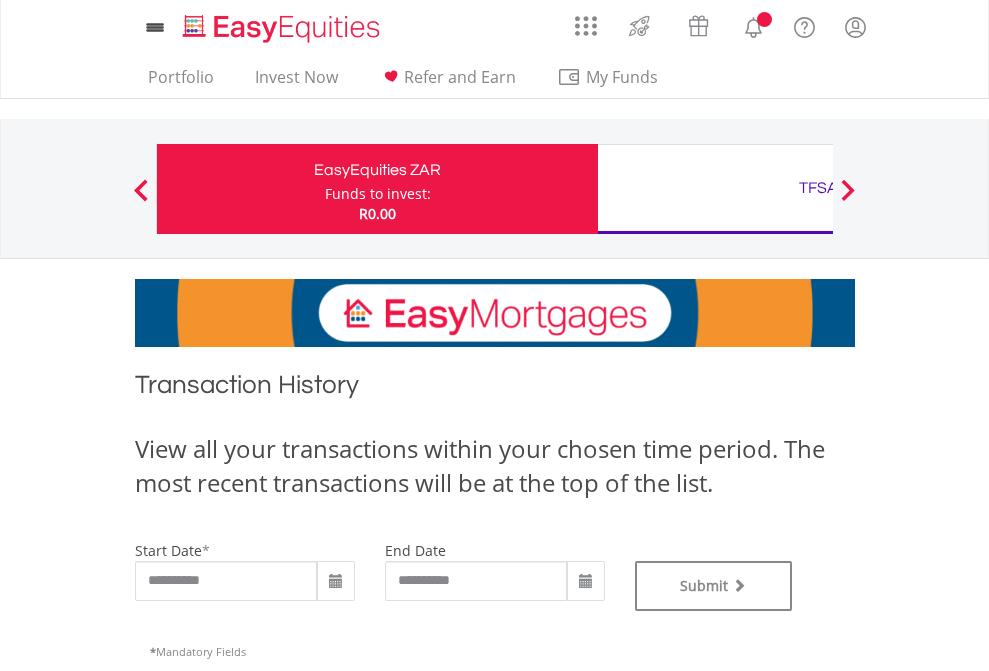 type on "**********" 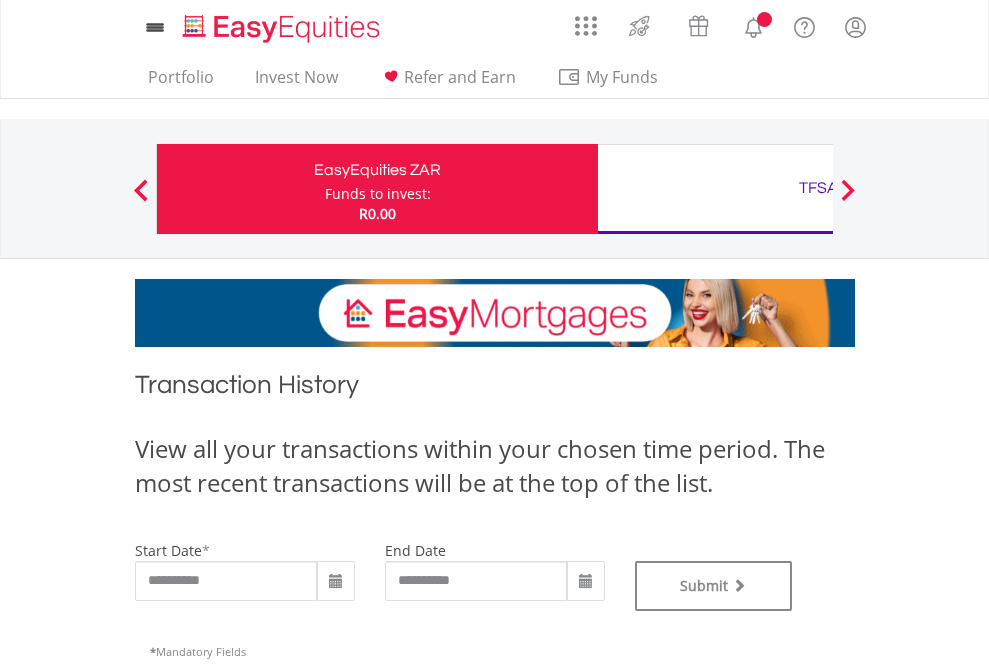 type on "**********" 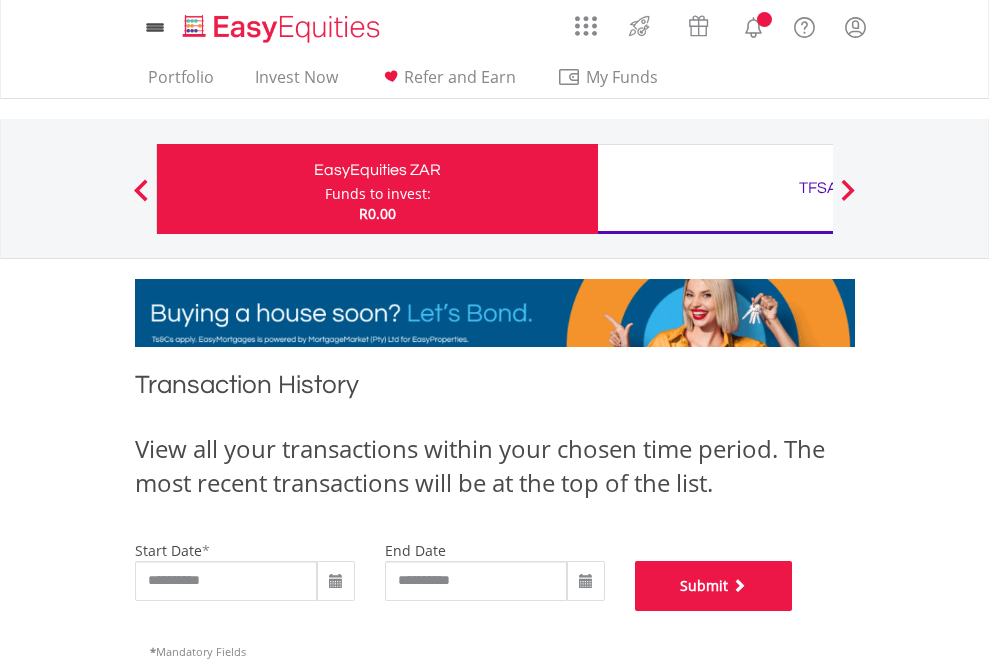 click on "Submit" at bounding box center (714, 586) 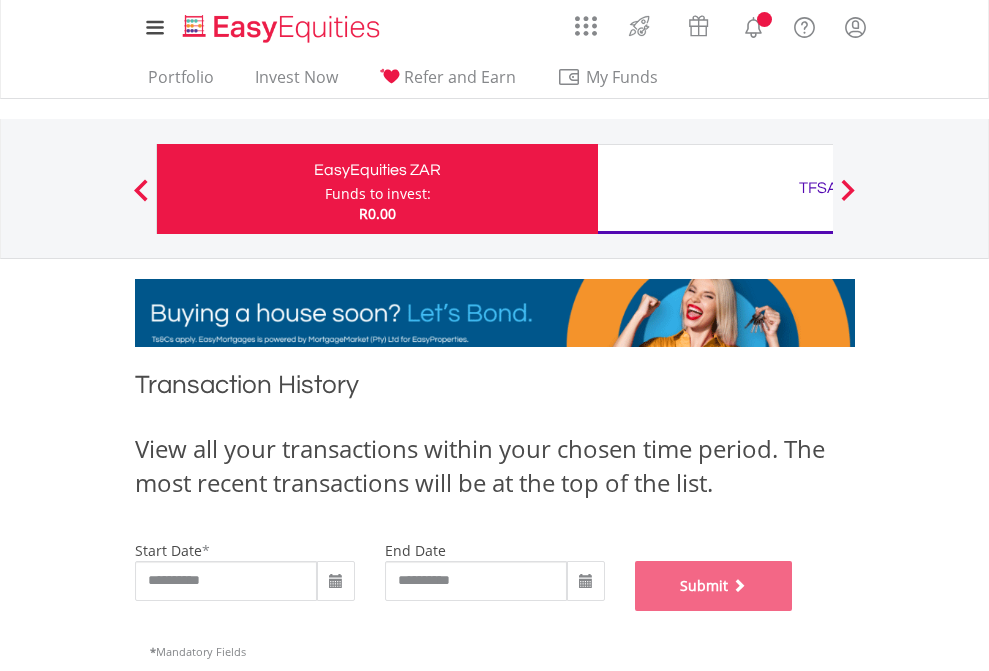 scroll, scrollTop: 811, scrollLeft: 0, axis: vertical 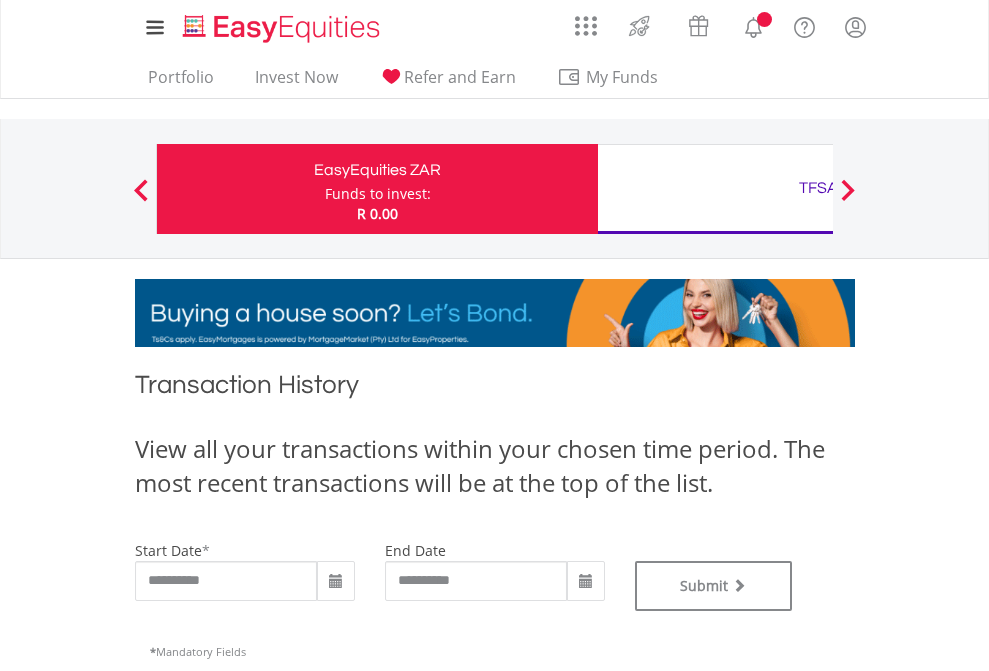 click on "TFSA" at bounding box center [818, 188] 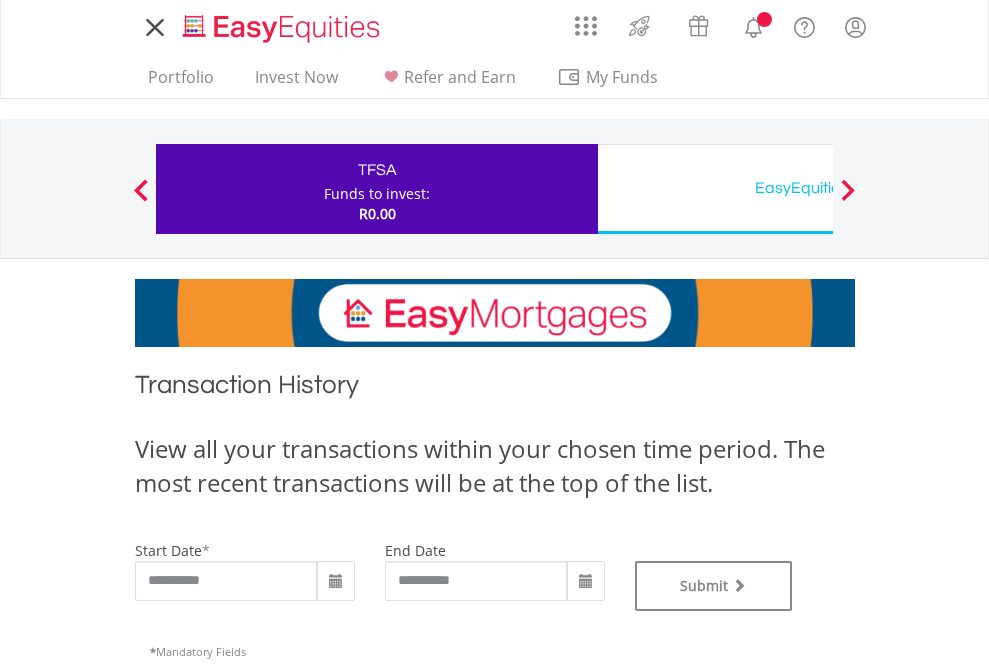scroll, scrollTop: 0, scrollLeft: 0, axis: both 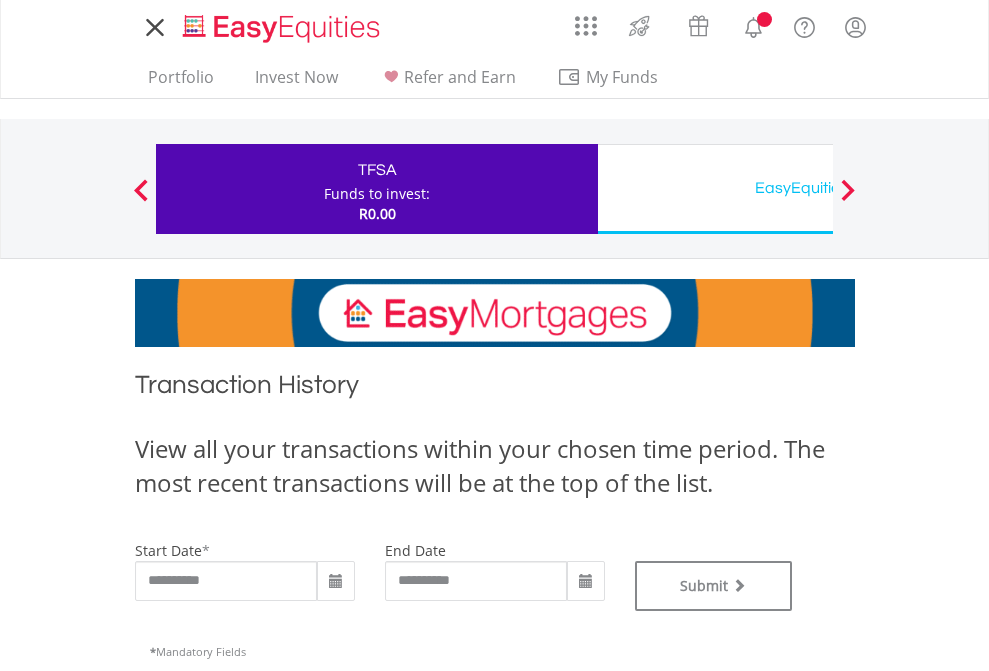 type on "**********" 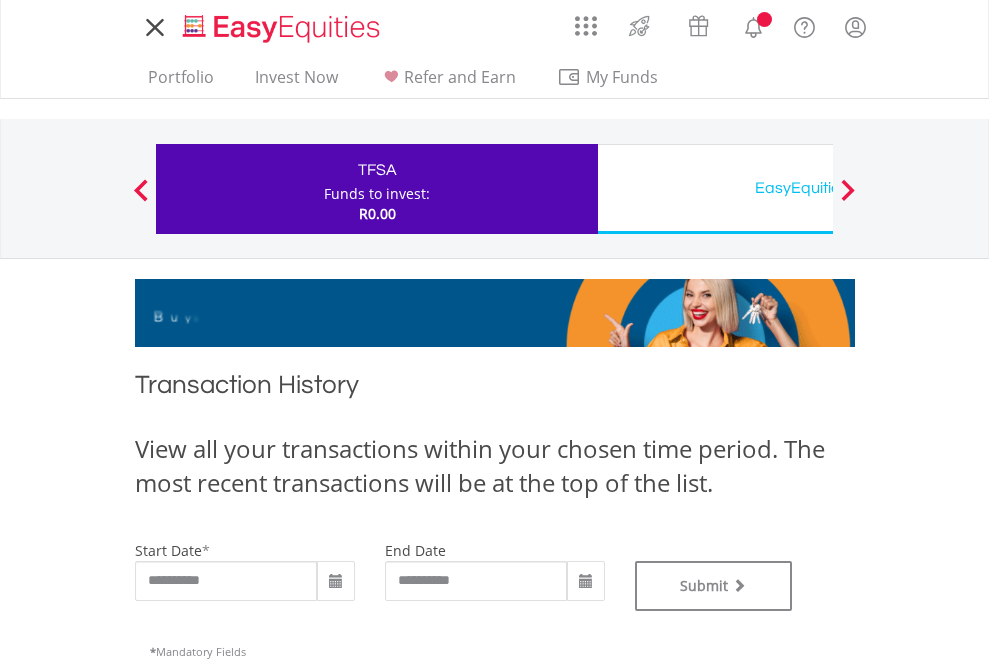 type on "**********" 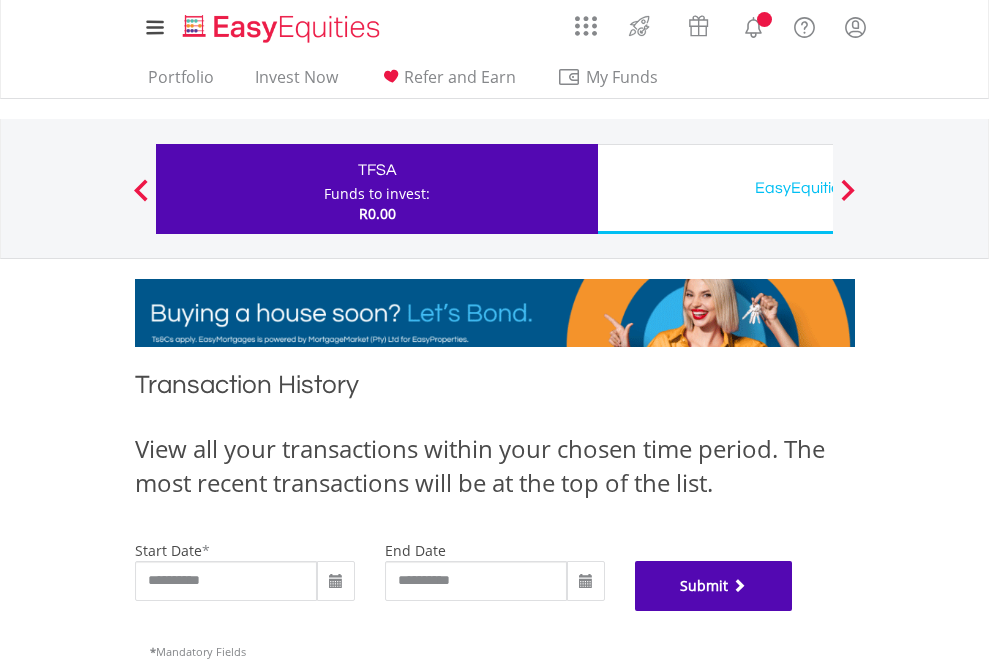 click on "Submit" at bounding box center [714, 586] 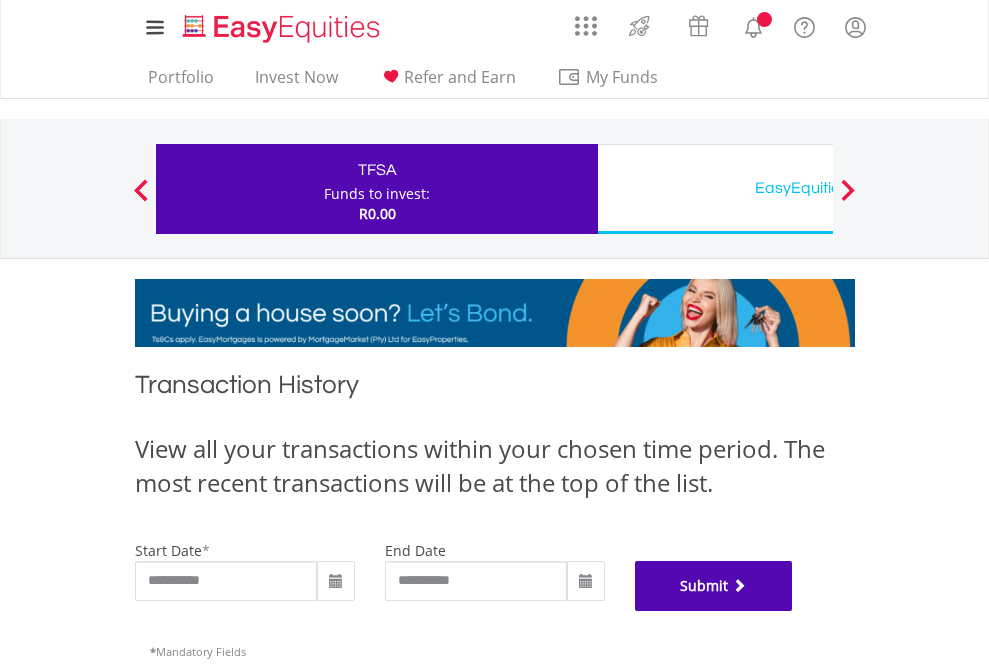 scroll, scrollTop: 811, scrollLeft: 0, axis: vertical 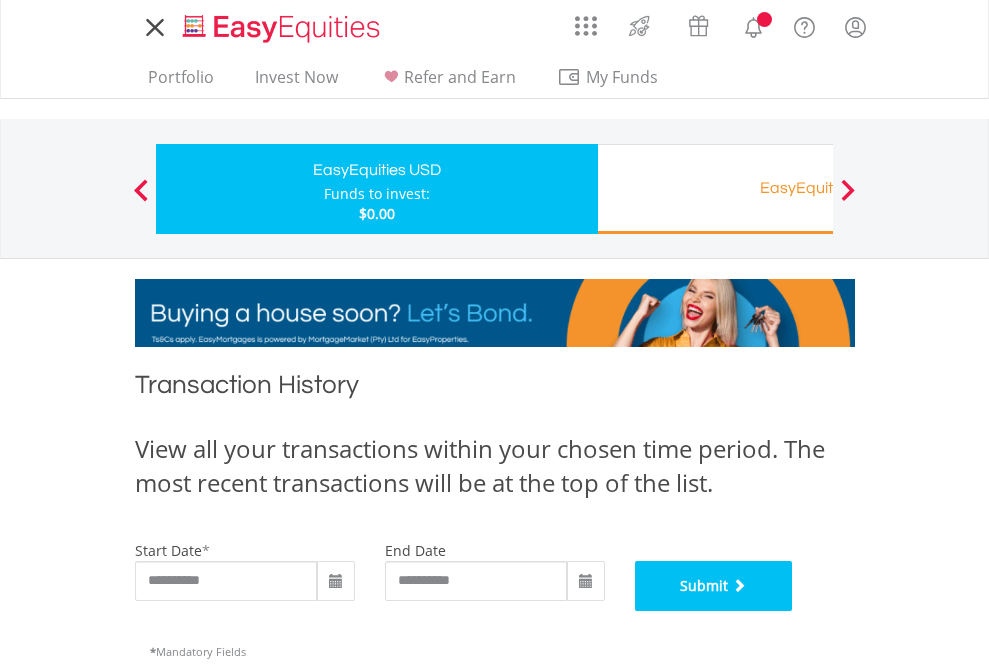 click on "Submit" at bounding box center [714, 586] 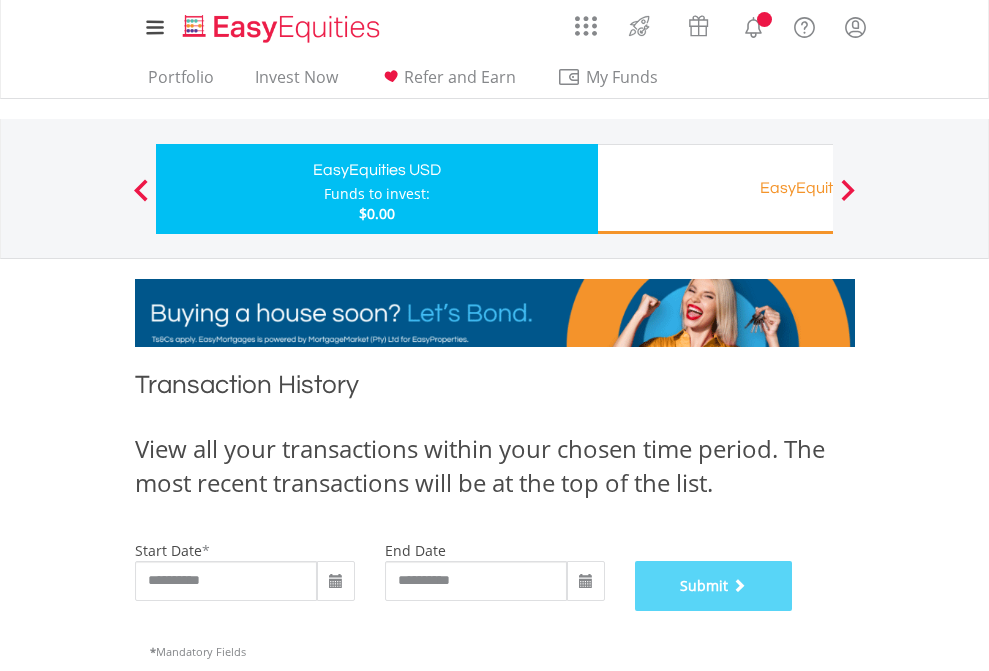 scroll, scrollTop: 811, scrollLeft: 0, axis: vertical 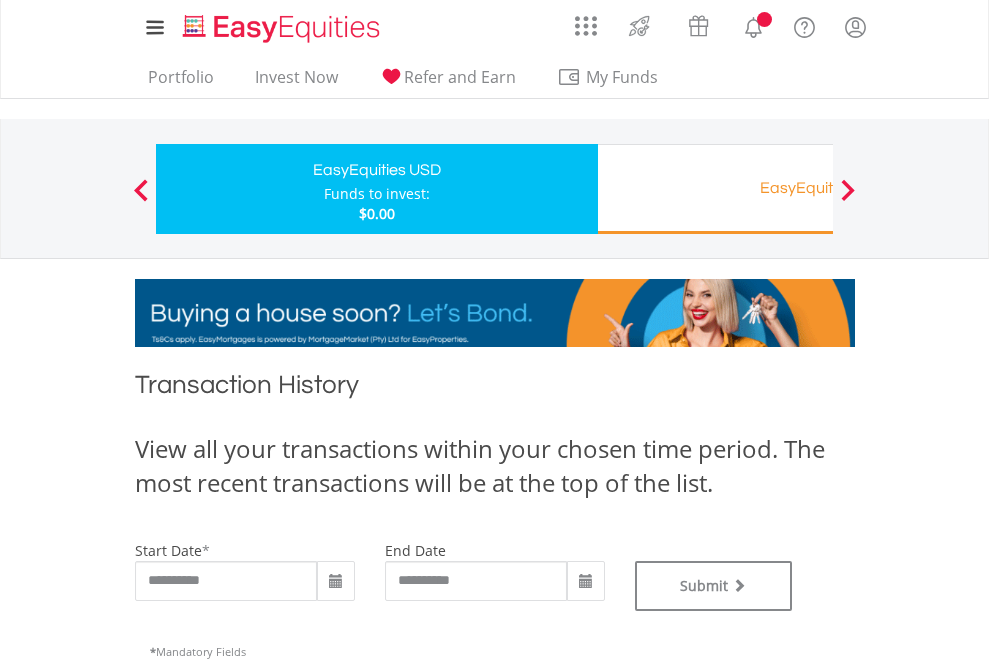 click on "Funds to invest:" at bounding box center [377, 194] 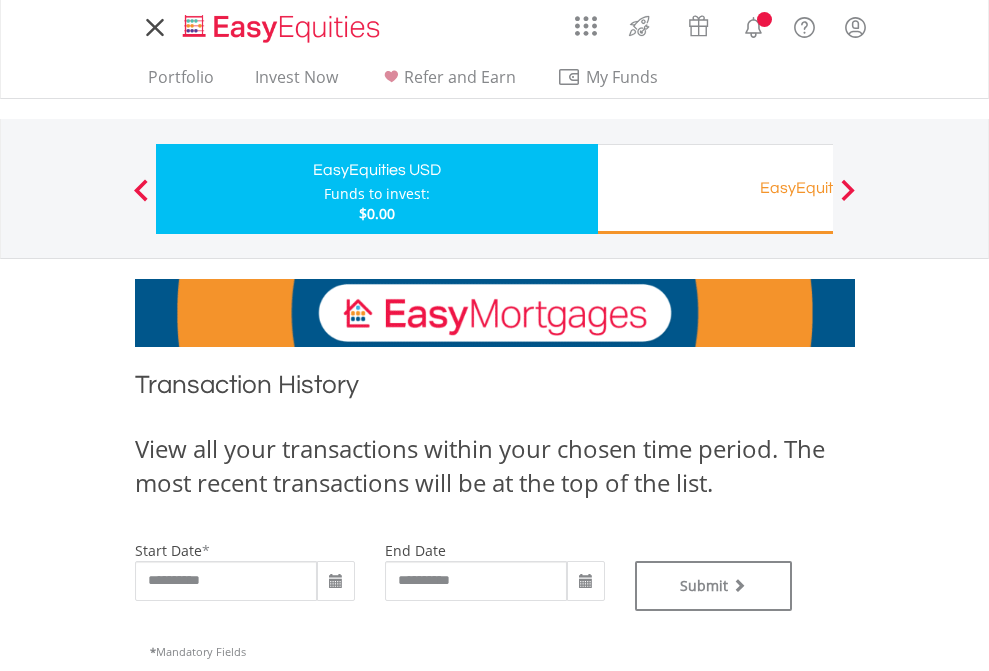 scroll, scrollTop: 0, scrollLeft: 0, axis: both 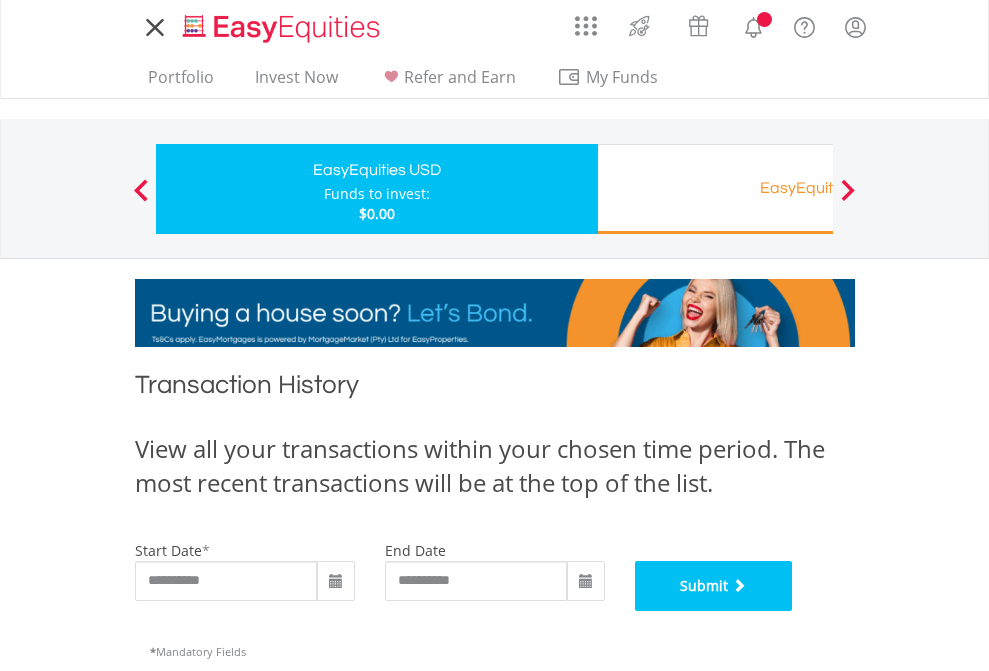 click on "Submit" at bounding box center [714, 586] 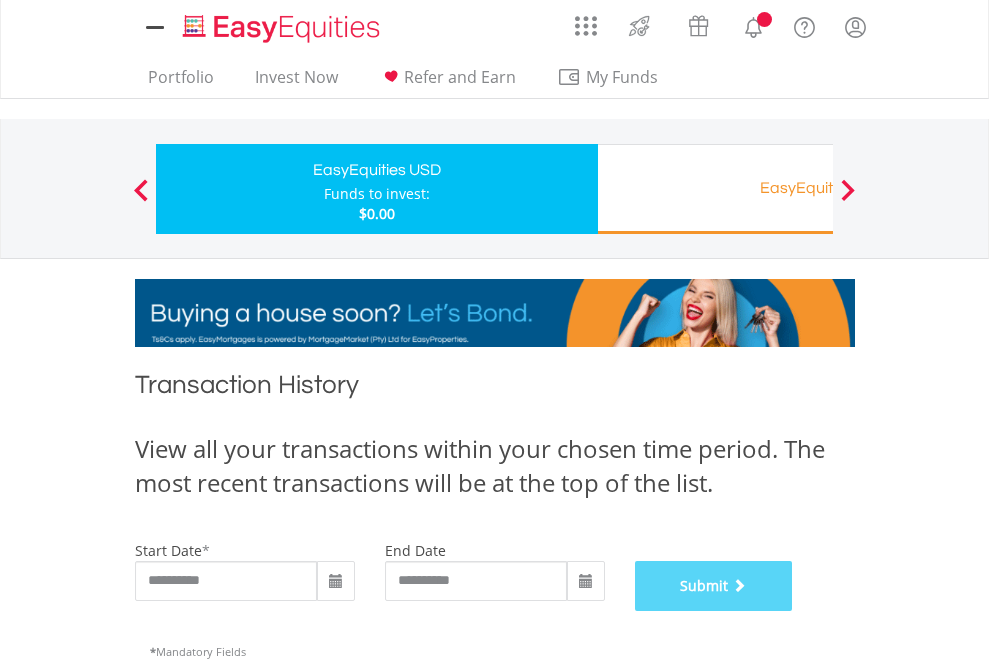 scroll, scrollTop: 811, scrollLeft: 0, axis: vertical 